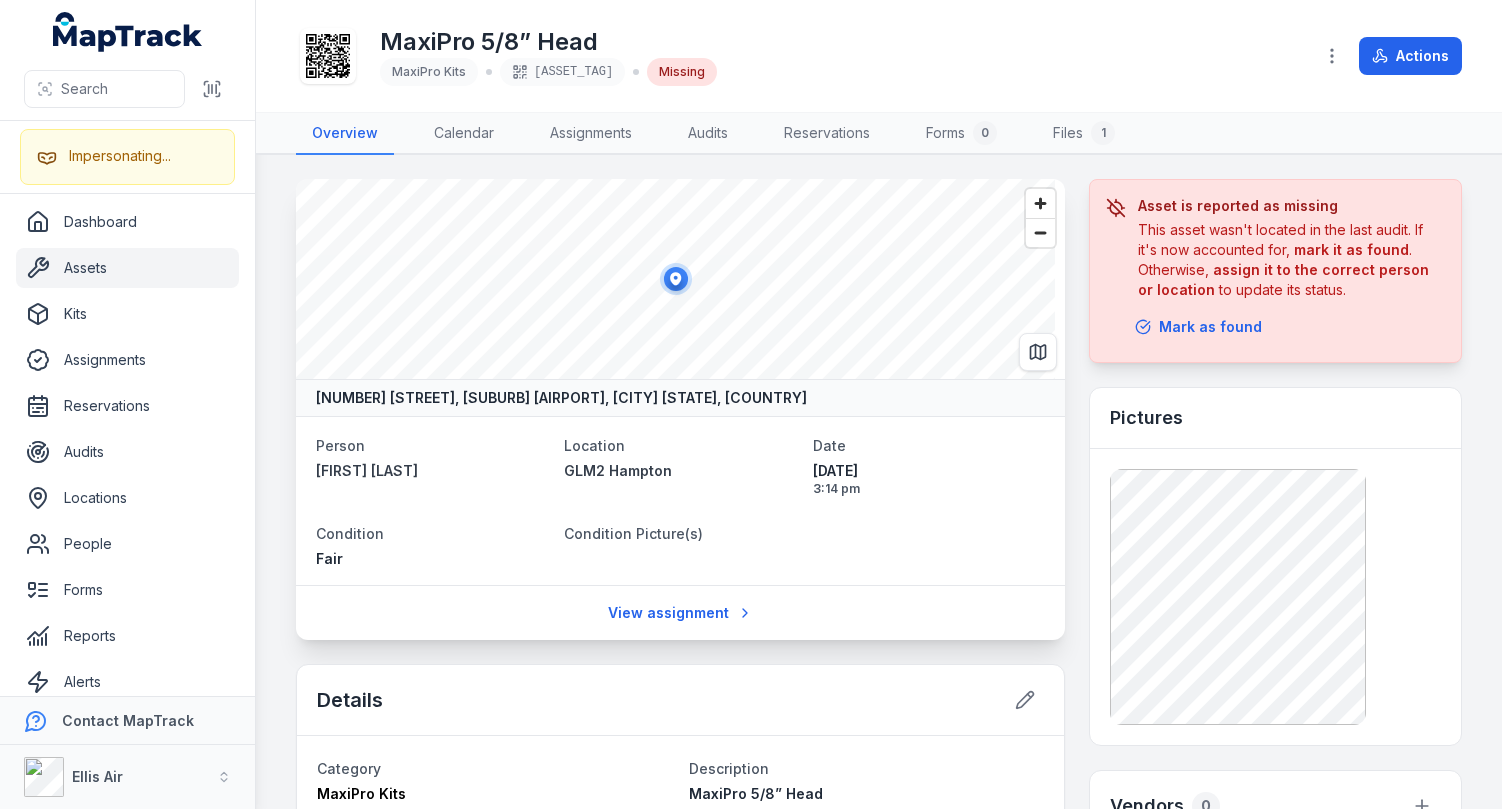 scroll, scrollTop: 0, scrollLeft: 0, axis: both 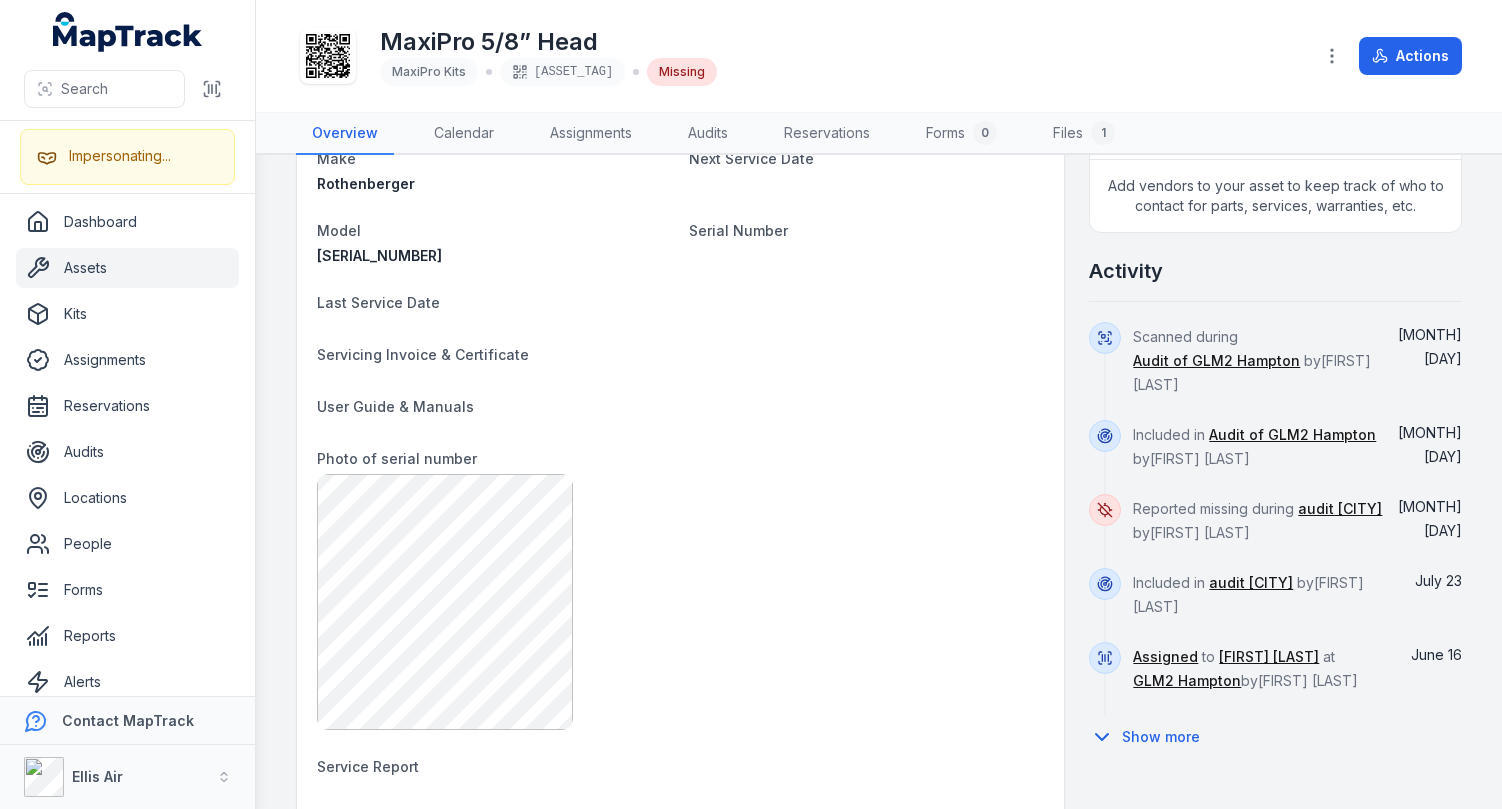 click on "[NUMBER] [STREET], [SUBURB] [AIRPORT], [CITY] [STATE], [COUNTRY] Person [FIRST] [LAST] Location [LOCATION_CODE] [LOCATION_NAME] Date [DATE] [TIME] Condition Fair Condition Picture(s) View assignment Details Category MaxiPro Kits Description MaxiPro 5/8” Head Make Rothenberger Next Service Date Model [SERIAL_NUMBER] Serial Number Last Service Date Servicing Invoice & Certificate User Guide & Manuals Photo of serial number Service Report Status OPERATIONAL Asset Business Group Majors Notes Add a note... Add note Asset is reported as missing This asset wasn't located in the last audit. If it's now accounted for, mark it as found . Otherwise, assign it to the correct person or location to update its status. Mark as found Pictures Vendors 0 Add vendors to your asset to keep track of who to contact for parts, services, warranties, etc. Activity Scanned during Audit of [LOCATION_CODE] [LOCATION_NAME] by [FIRST] [LAST] July 25 Included in Audit of [LOCATION_CODE] [LOCATION_NAME] by [FIRST] [LAST] July 25 Reported missing during audit [LOCATION_CODE] [LOCATION_NAME]" at bounding box center (879, 345) 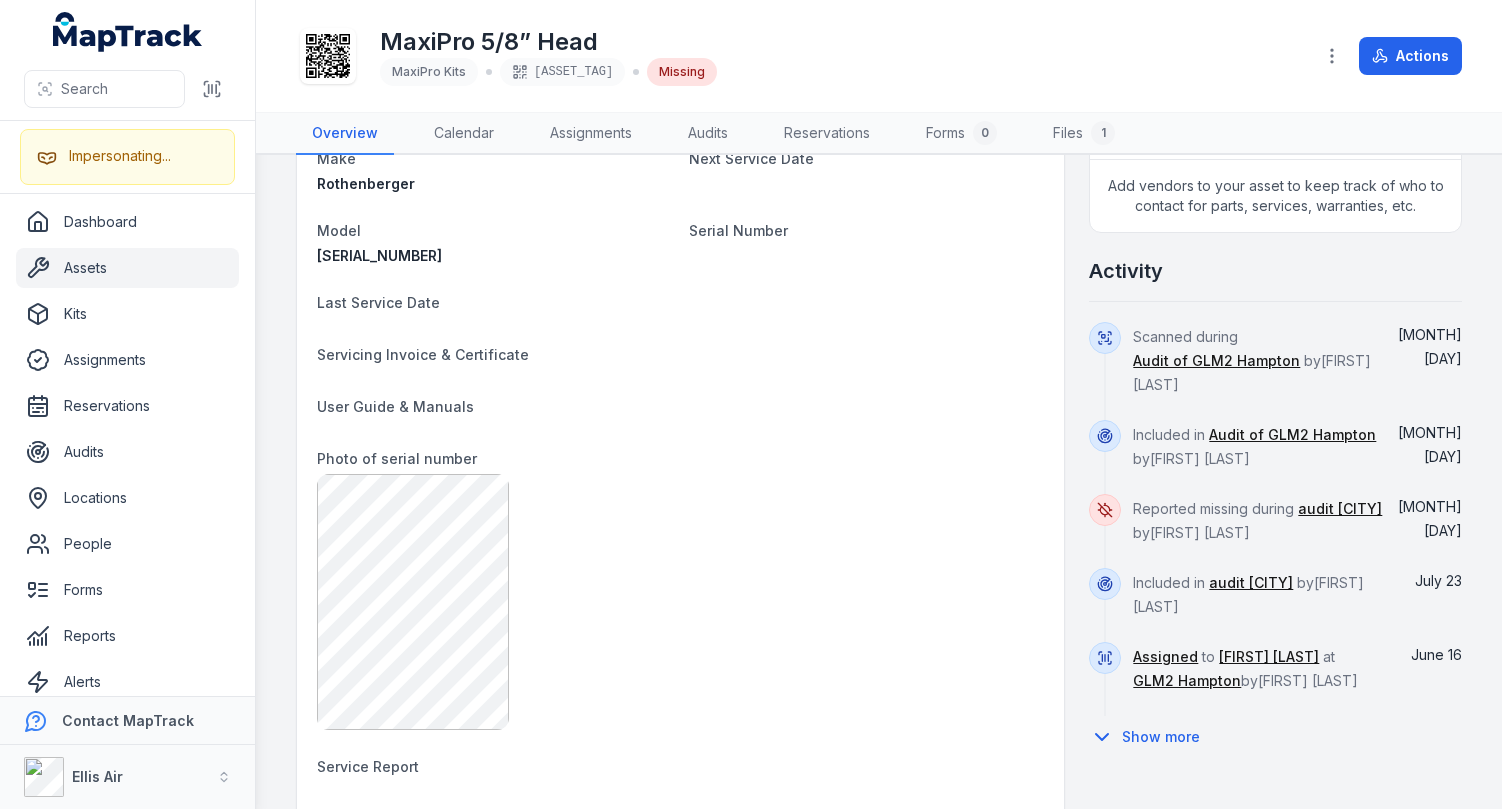 click on "[NUMBER] [STREET], [SUBURB] [AIRPORT], [CITY] [STATE], [COUNTRY] Person [FIRST] [LAST] Location [LOCATION_CODE] [LOCATION_NAME] Date [DATE] [TIME] Condition Fair Condition Picture(s) View assignment Details Category MaxiPro Kits Description MaxiPro 5/8” Head Make Rothenberger Next Service Date Model [SERIAL_NUMBER] Serial Number Last Service Date Servicing Invoice & Certificate User Guide & Manuals Photo of serial number Service Report Status OPERATIONAL Asset Business Group Majors Notes Add a note... Add note Asset is reported as missing This asset wasn't located in the last audit. If it's now accounted for, mark it as found . Otherwise, assign it to the correct person or location to update its status. Mark as found Pictures Vendors 0 Add vendors to your asset to keep track of who to contact for parts, services, warranties, etc. Activity Scanned during Audit of [LOCATION_CODE] [LOCATION_NAME] by [FIRST] [LAST] July 25 Included in Audit of [LOCATION_CODE] [LOCATION_NAME] by [FIRST] [LAST] July 25 Reported missing during audit [LOCATION_CODE] [LOCATION_NAME]" at bounding box center (879, 345) 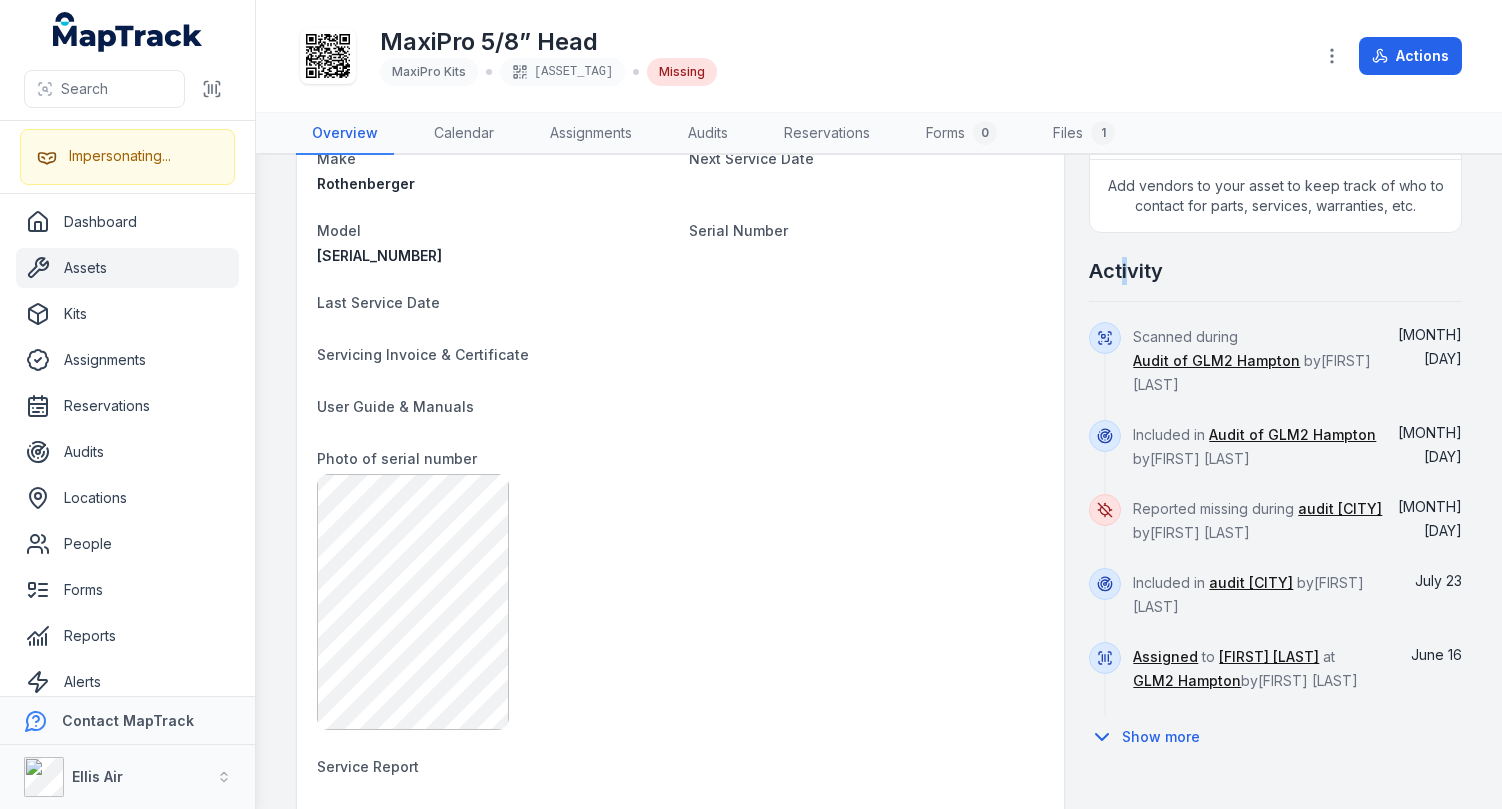click on "Activity" at bounding box center [1126, 271] 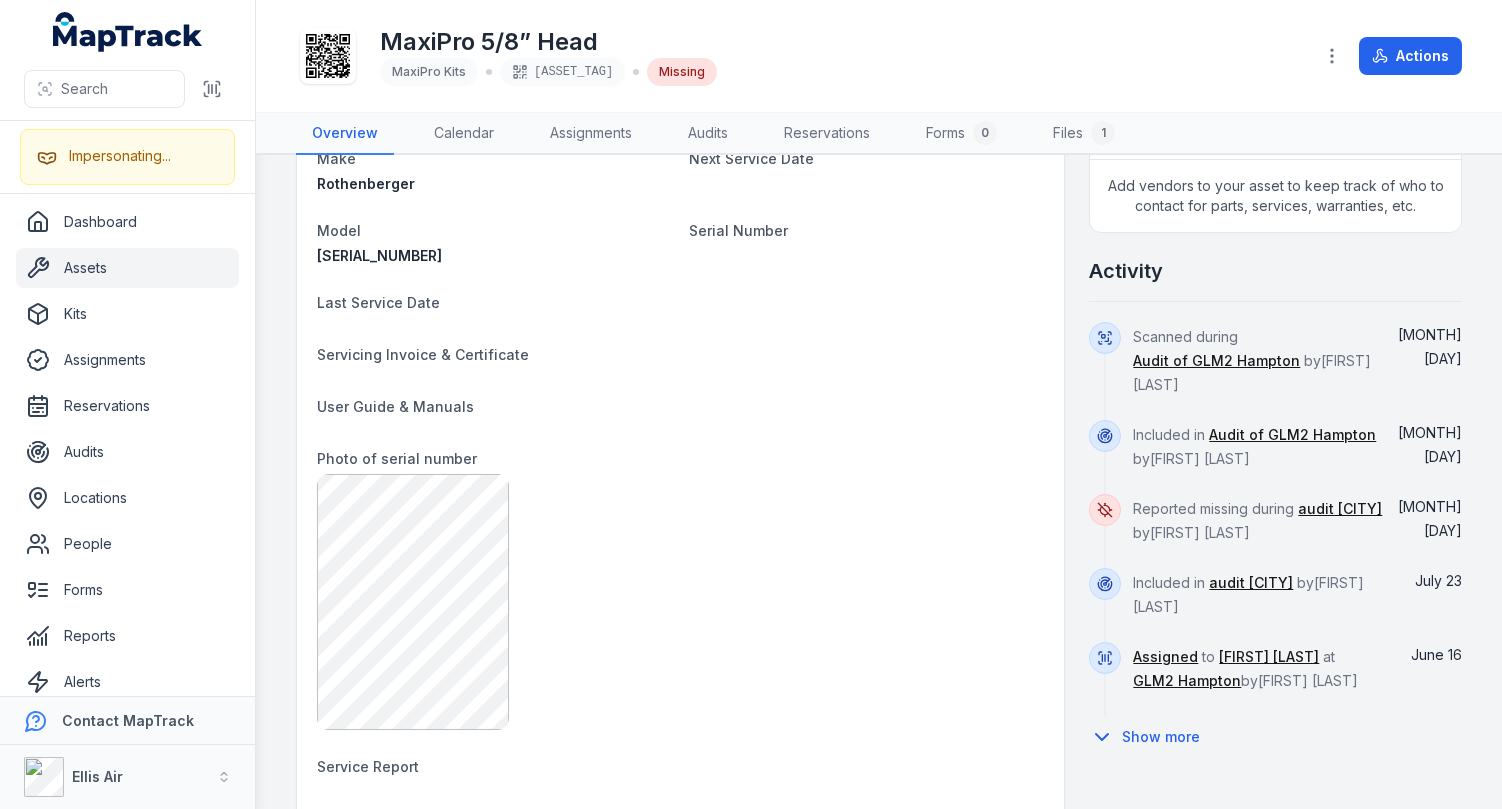 click on "Activity" at bounding box center (1275, 279) 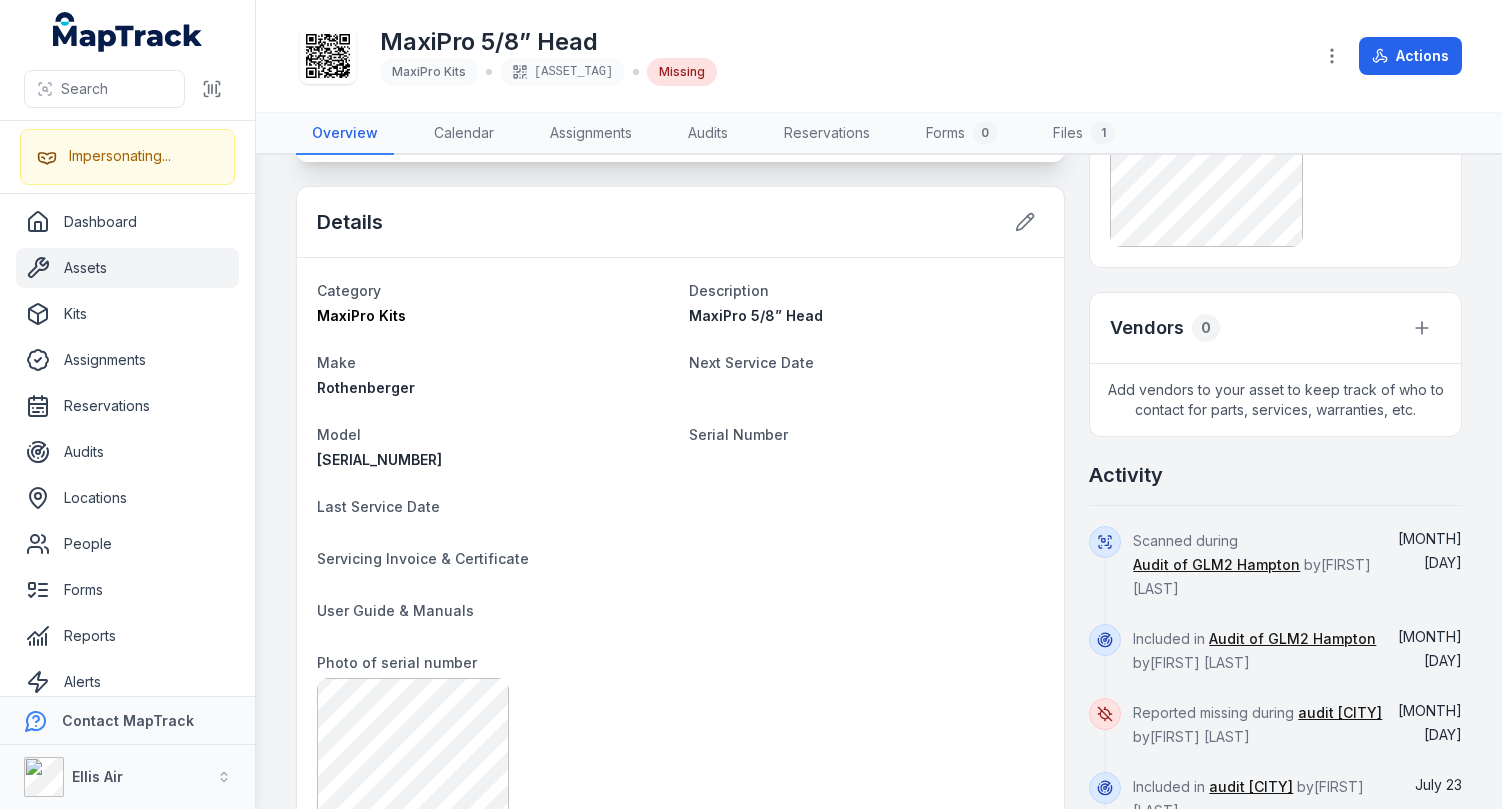 scroll, scrollTop: 663, scrollLeft: 0, axis: vertical 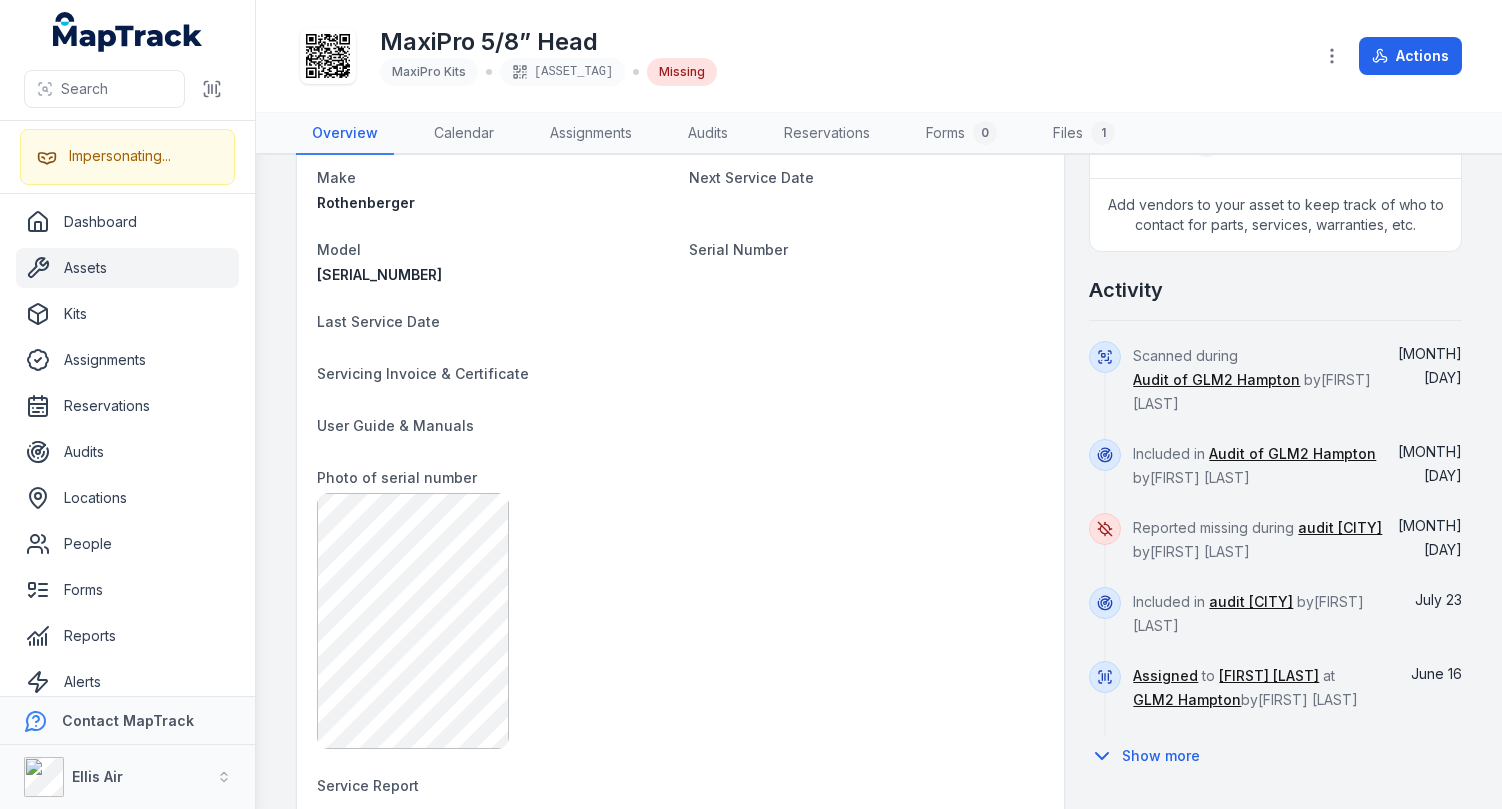 click on "Activity" at bounding box center (1275, 298) 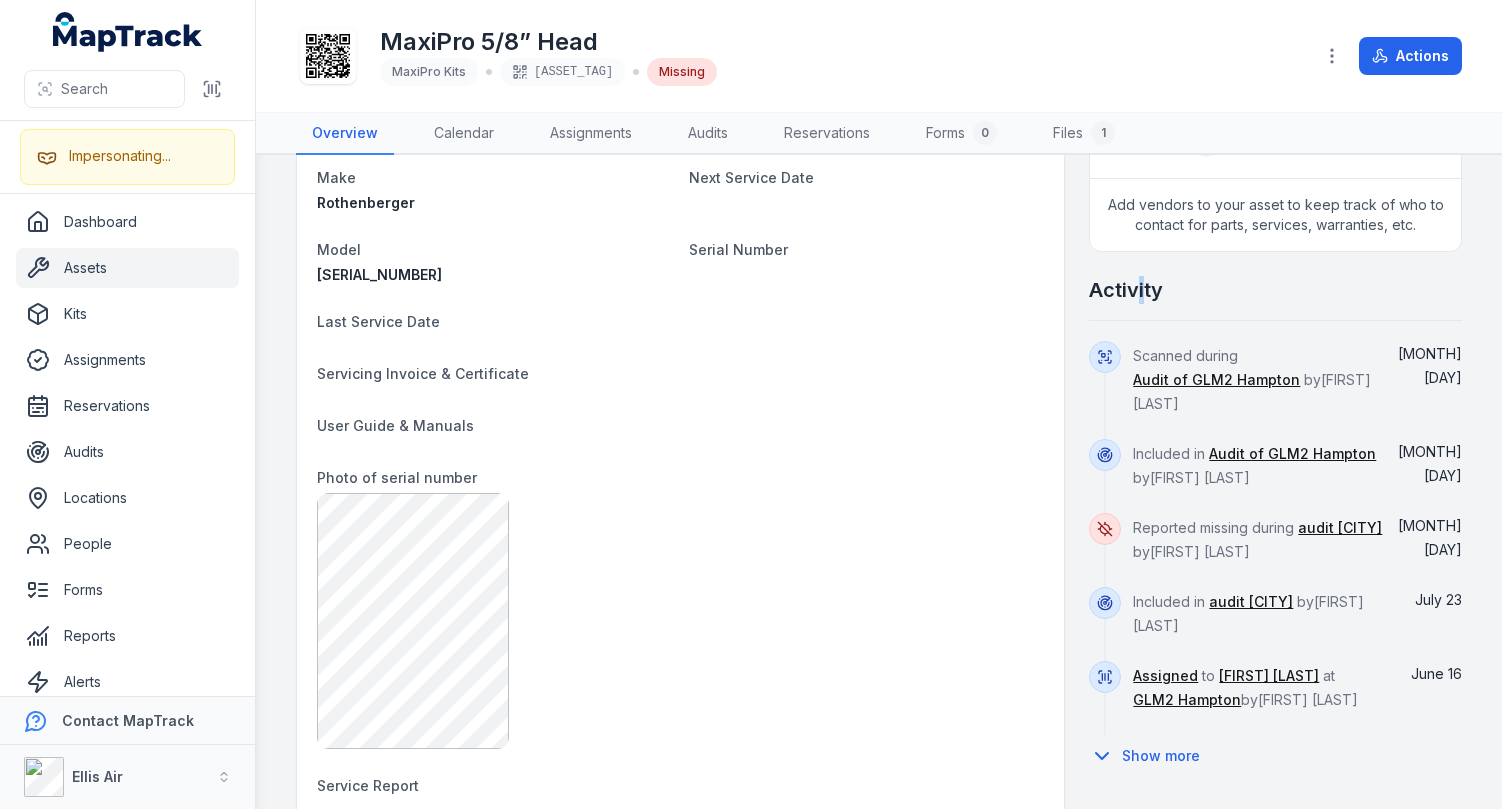 click on "Activity" at bounding box center (1126, 290) 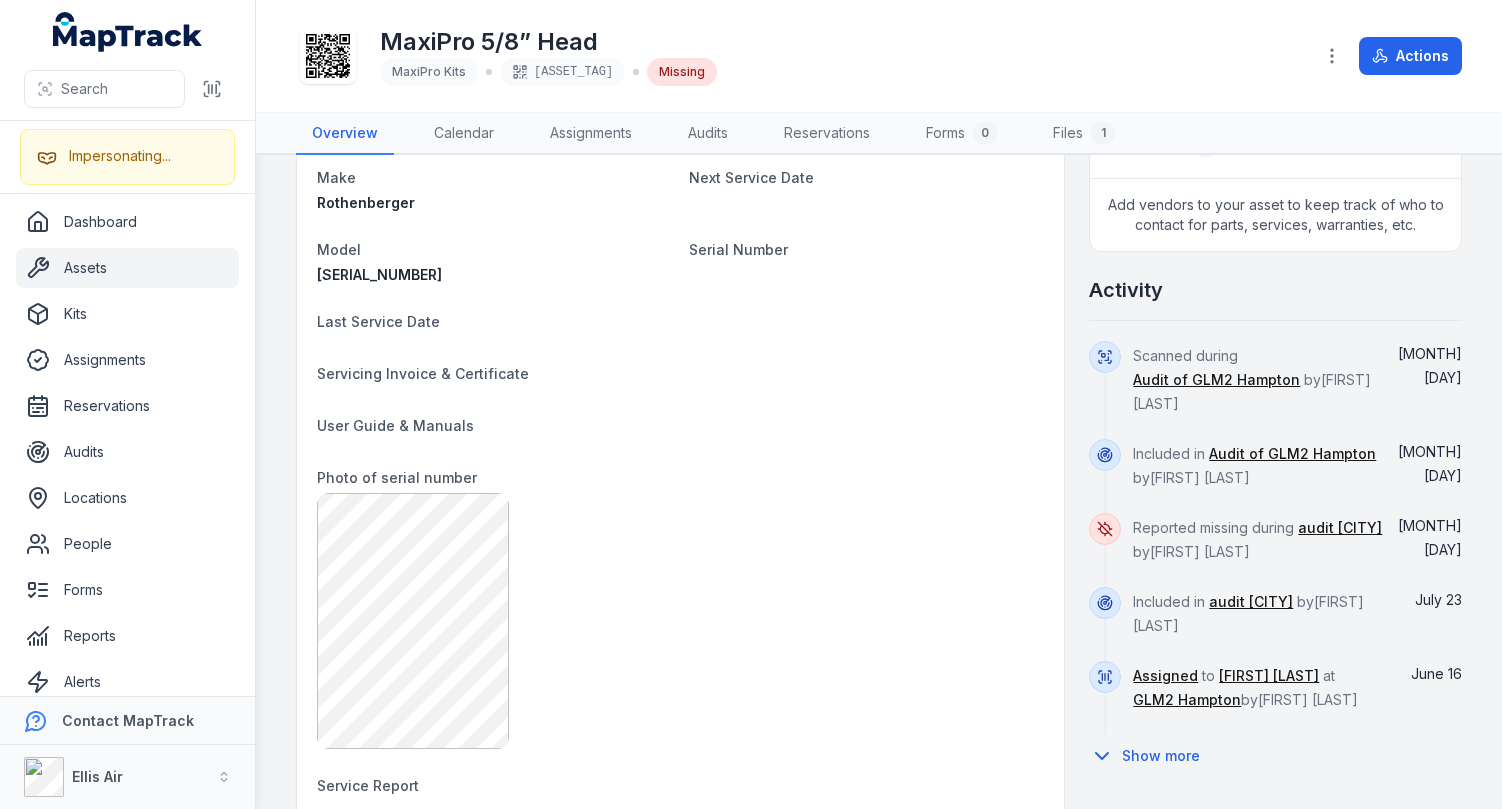 click on "Activity" at bounding box center [1275, 298] 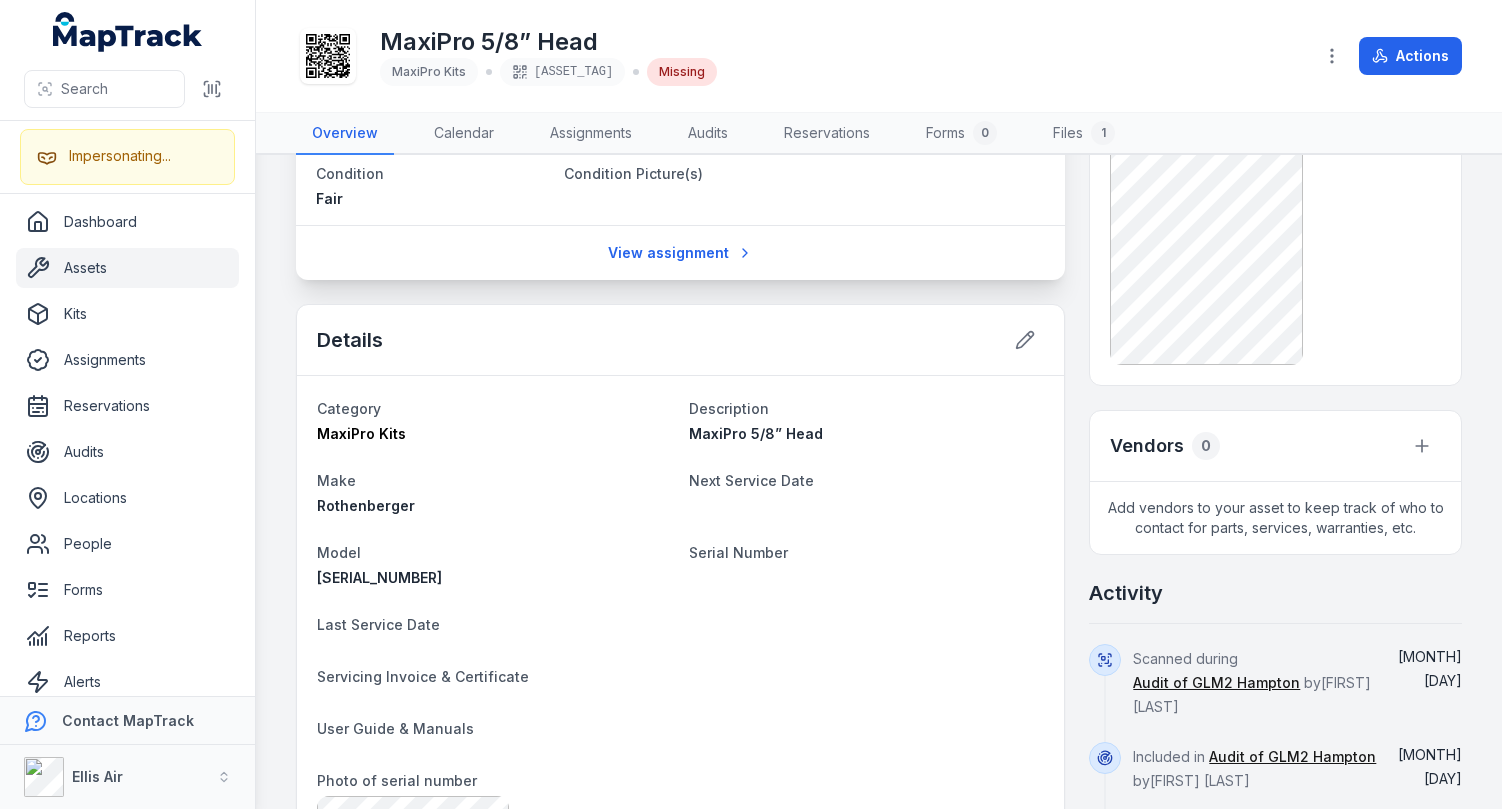 scroll, scrollTop: 0, scrollLeft: 0, axis: both 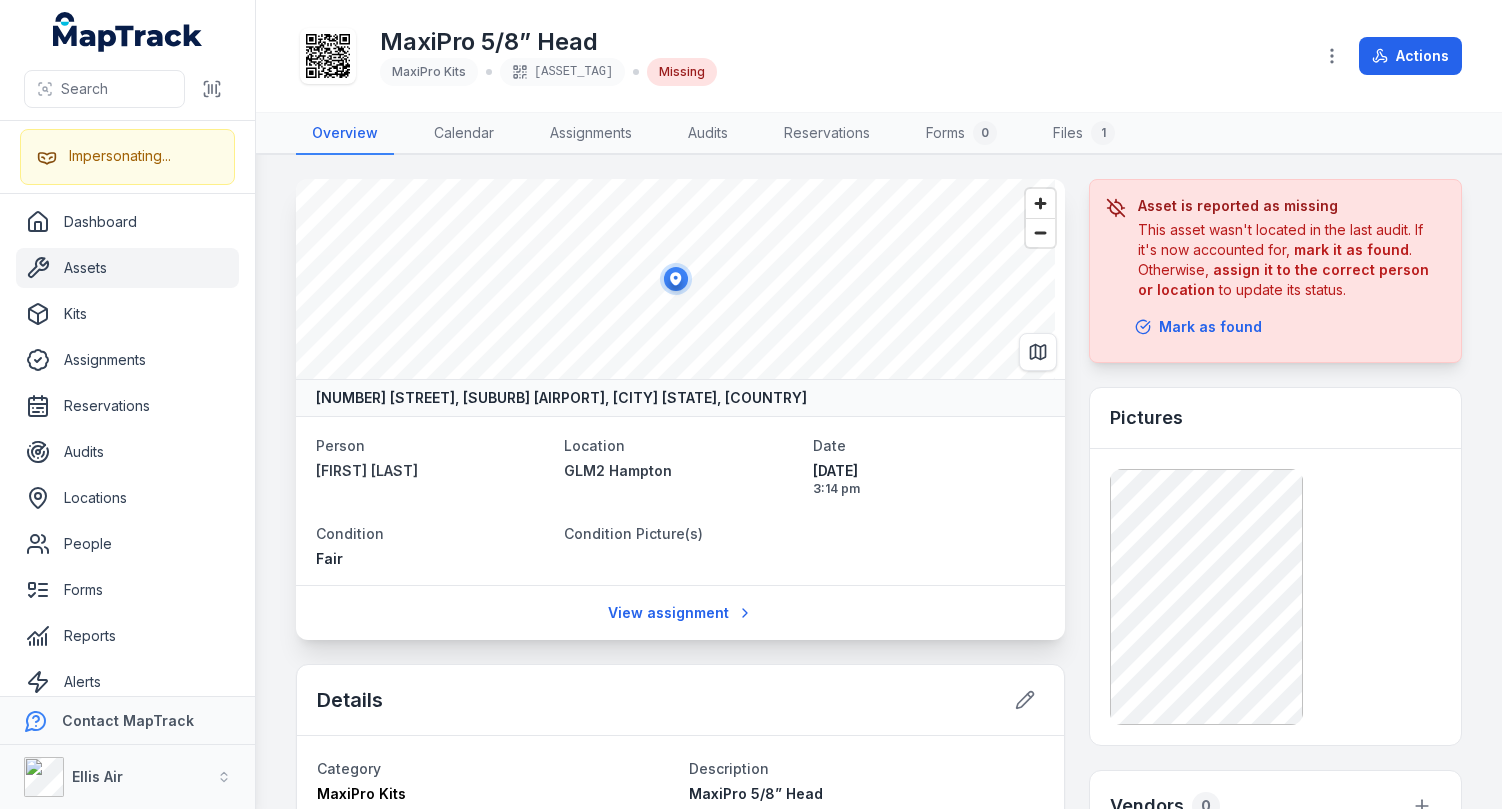 click on "MaxiPro 5/8” Head MaxiPro Kits [ASSET_TAG] Missing" at bounding box center (796, 56) 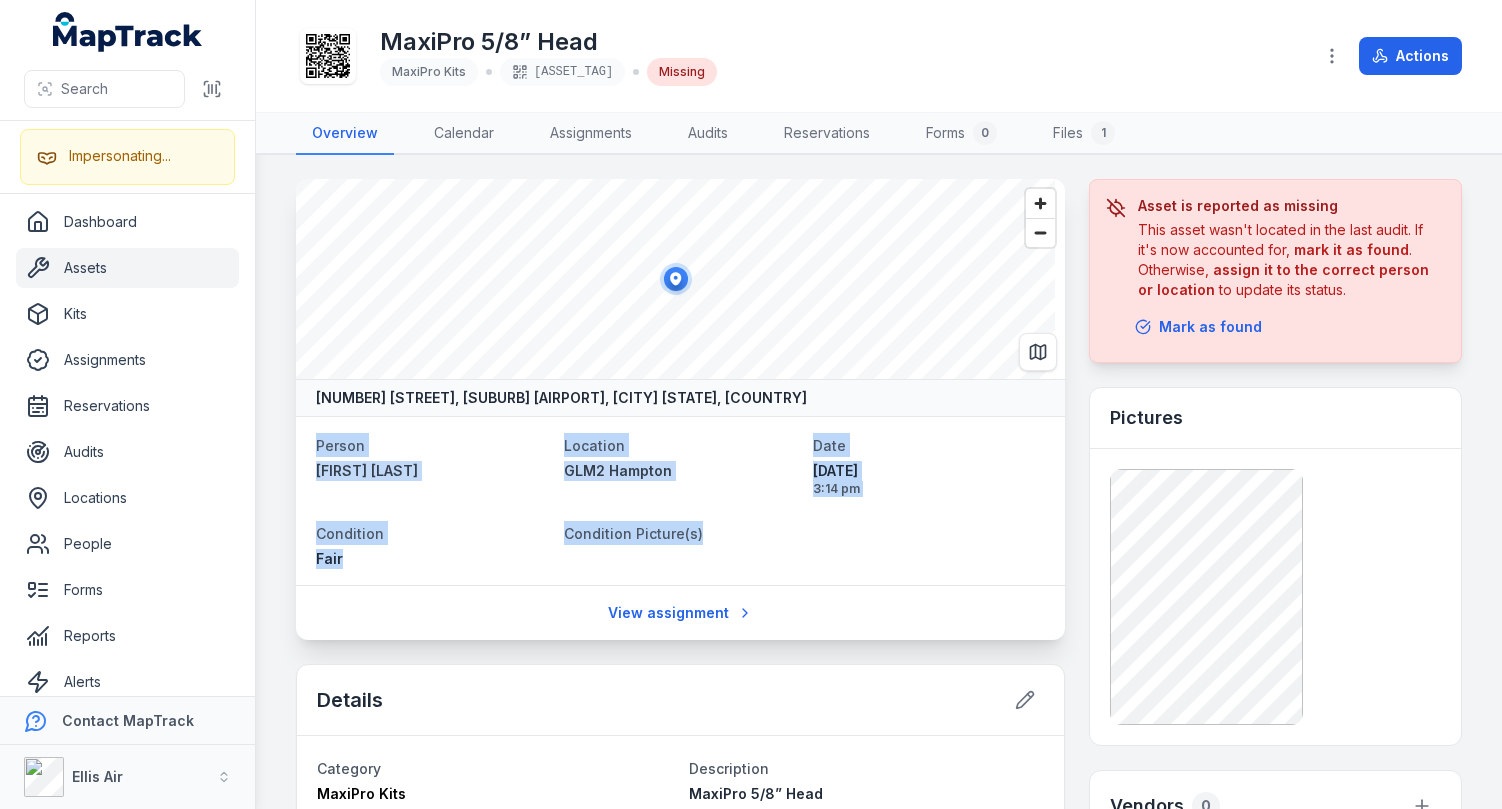 drag, startPoint x: 294, startPoint y: 443, endPoint x: 842, endPoint y: 559, distance: 560.1428 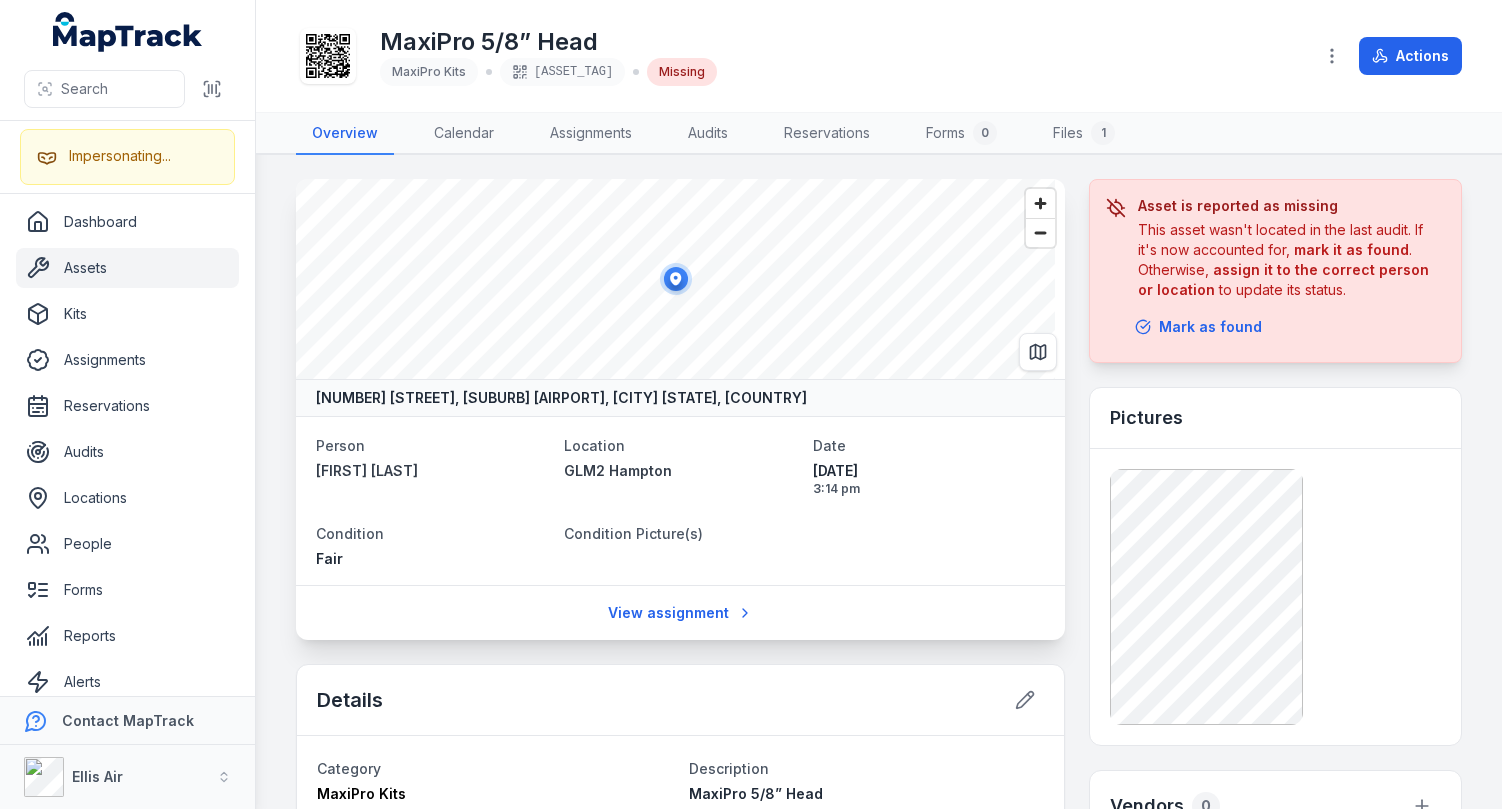 click on "Person [FIRST] [LAST] Location [LOCATION_CODE] [LOCATION_NAME] Date [DATE] [TIME] Condition Fair Condition Picture(s)" at bounding box center (680, 500) 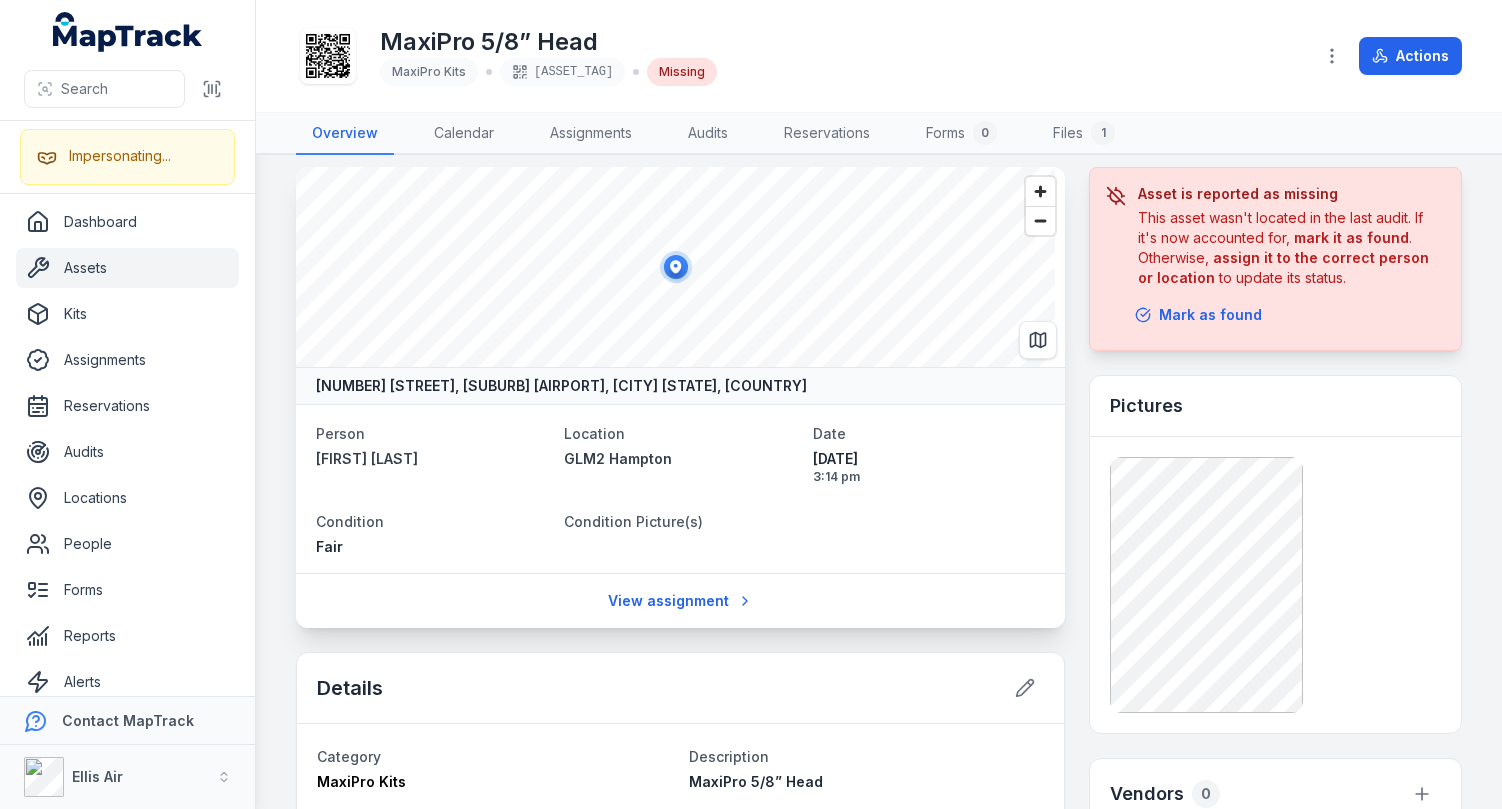 click on "Person [FIRST] [LAST] Location [LOCATION_CODE] [LOCATION_NAME] Date [DATE] [TIME] Condition Fair Condition Picture(s)" at bounding box center [680, 488] 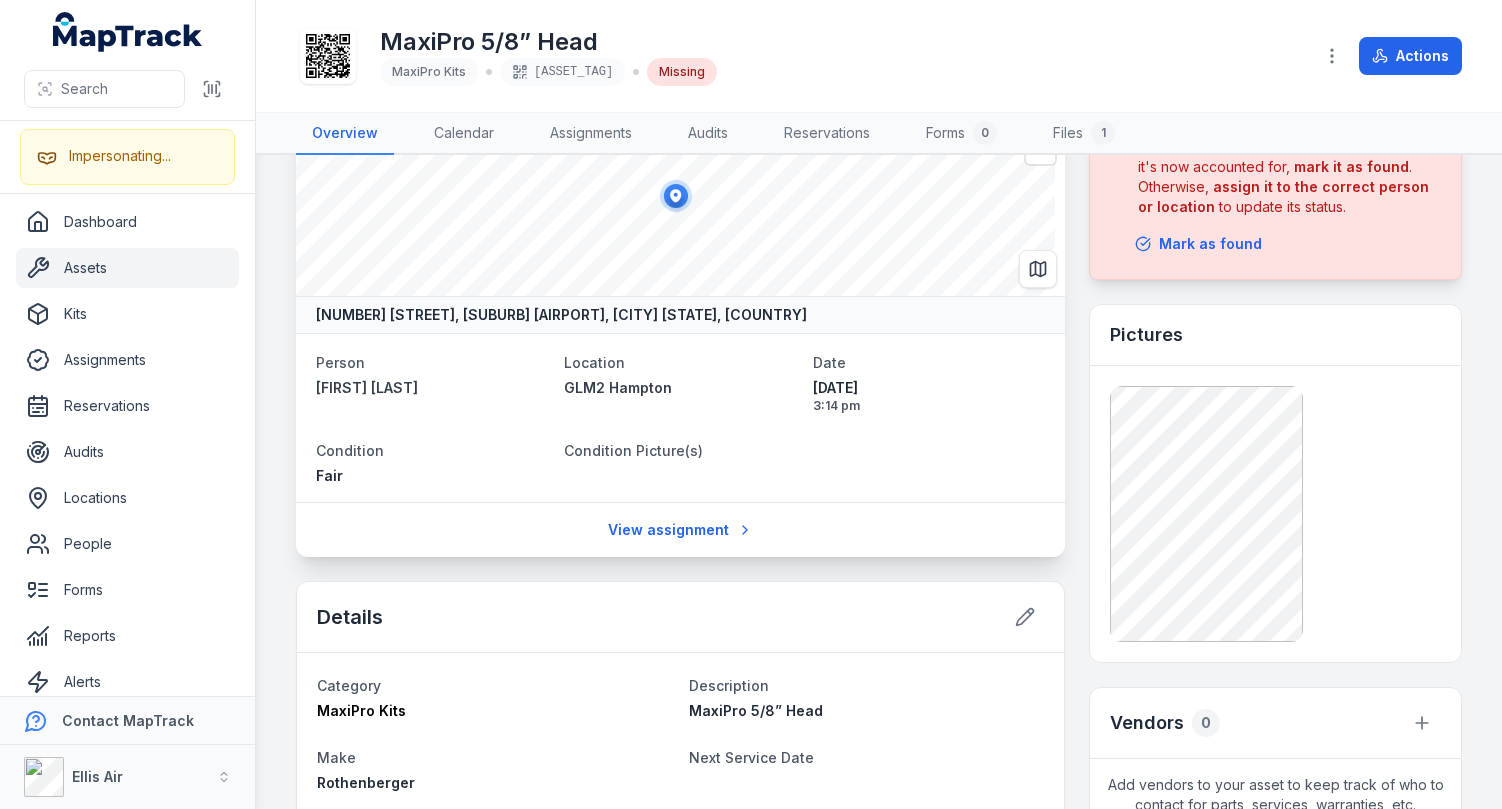 scroll, scrollTop: 170, scrollLeft: 0, axis: vertical 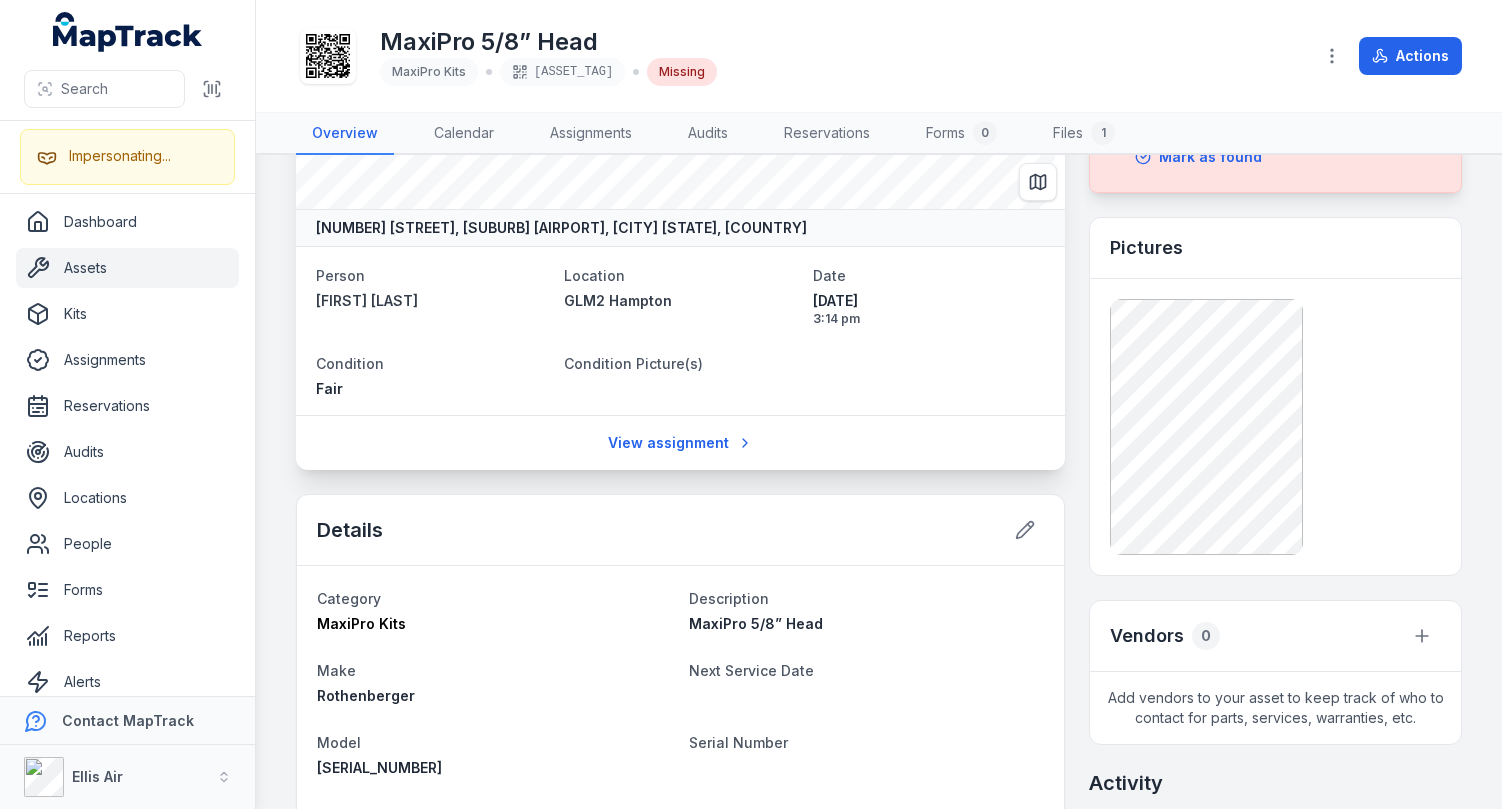 click on "View assignment" at bounding box center [680, 442] 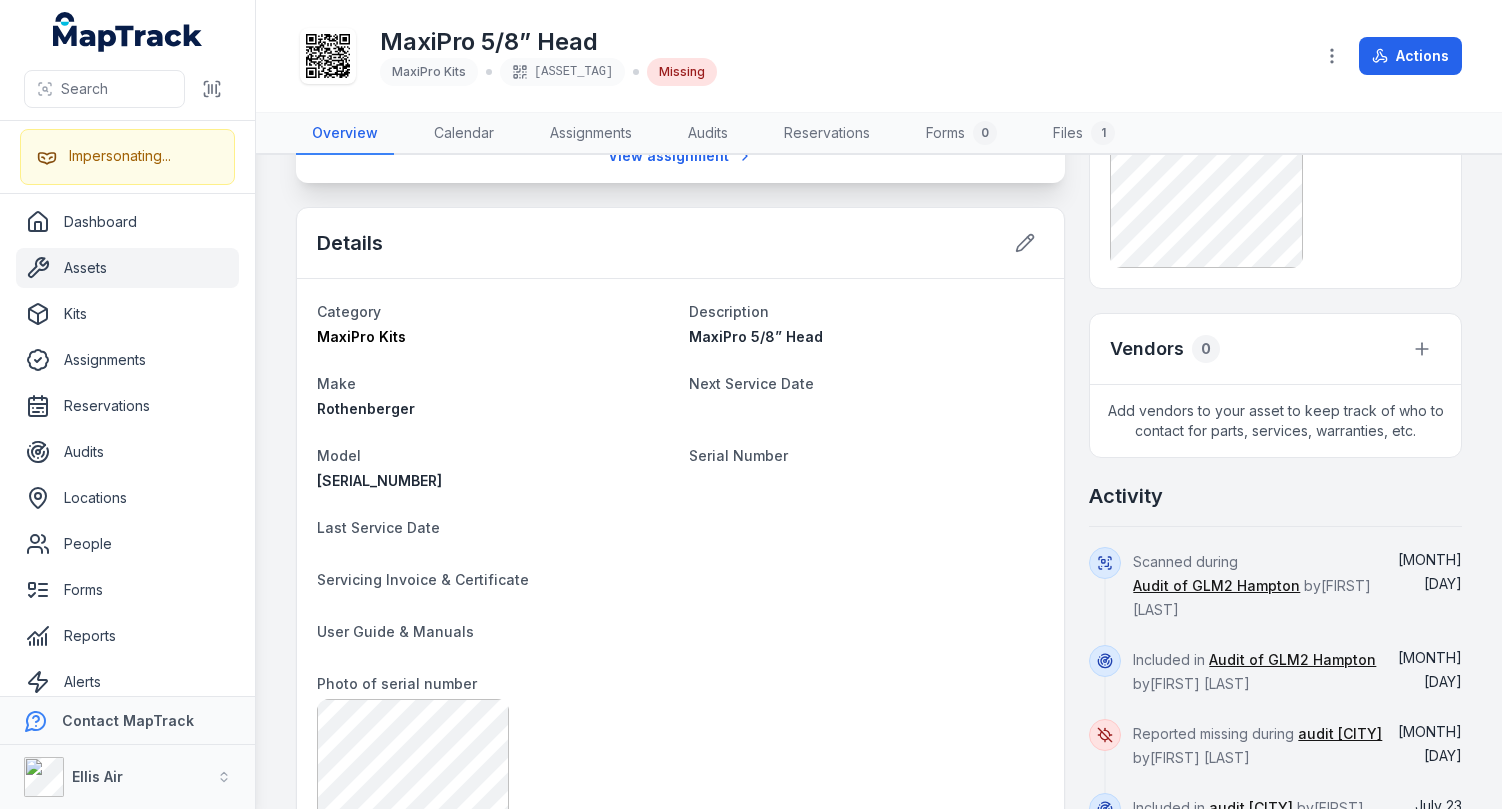 scroll, scrollTop: 1079, scrollLeft: 0, axis: vertical 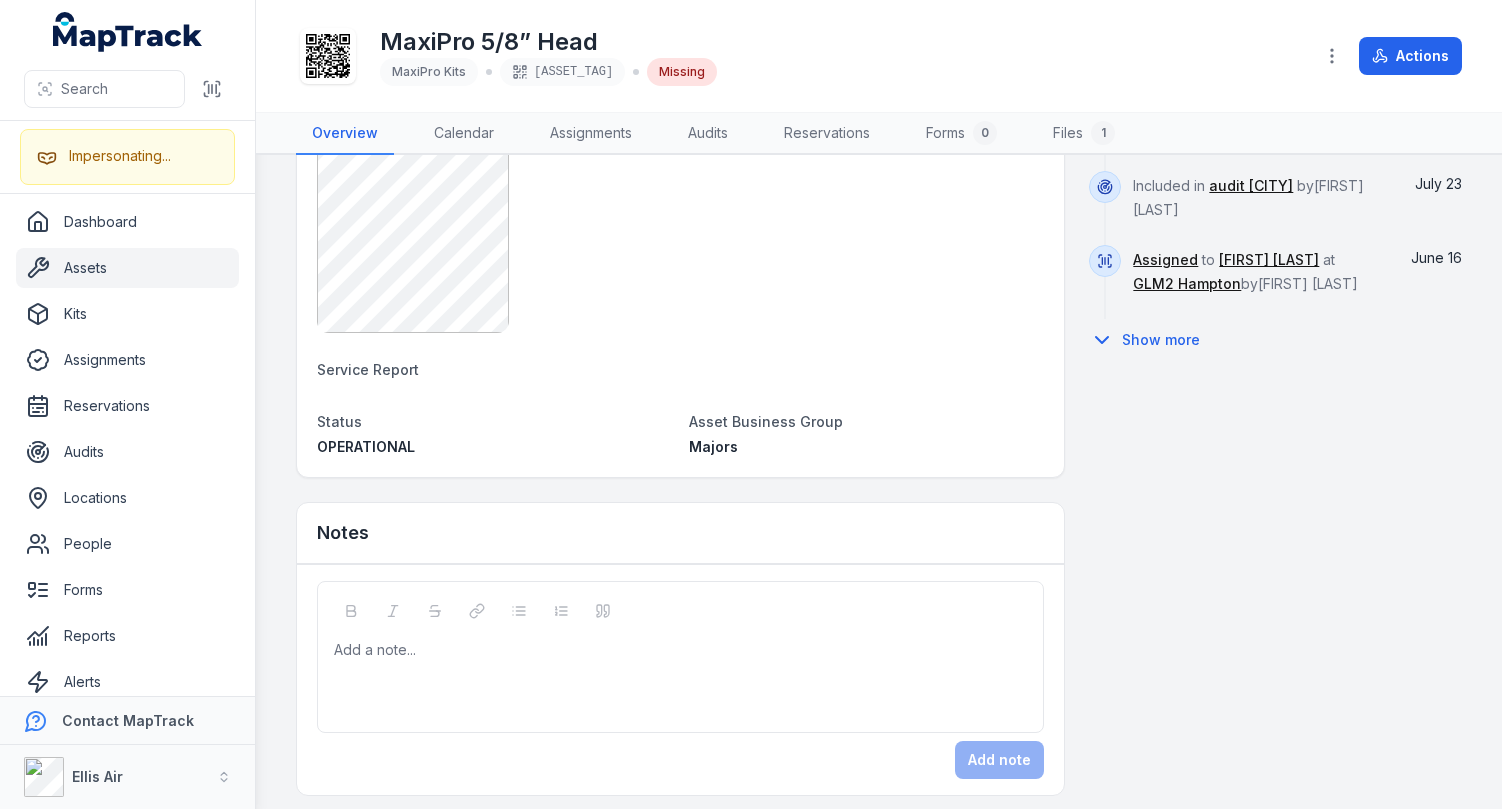 click on "Category MaxiPro Kits Description MaxiPro 5/8” Head Make Rothenberger Next Service Date Model [SERIAL_NUMBER] Serial Number Last Service Date Servicing Invoice & Certificate User Guide & Manuals Photo of serial number Service Report Status OPERATIONAL Asset Business Group Majors" at bounding box center (680, 67) 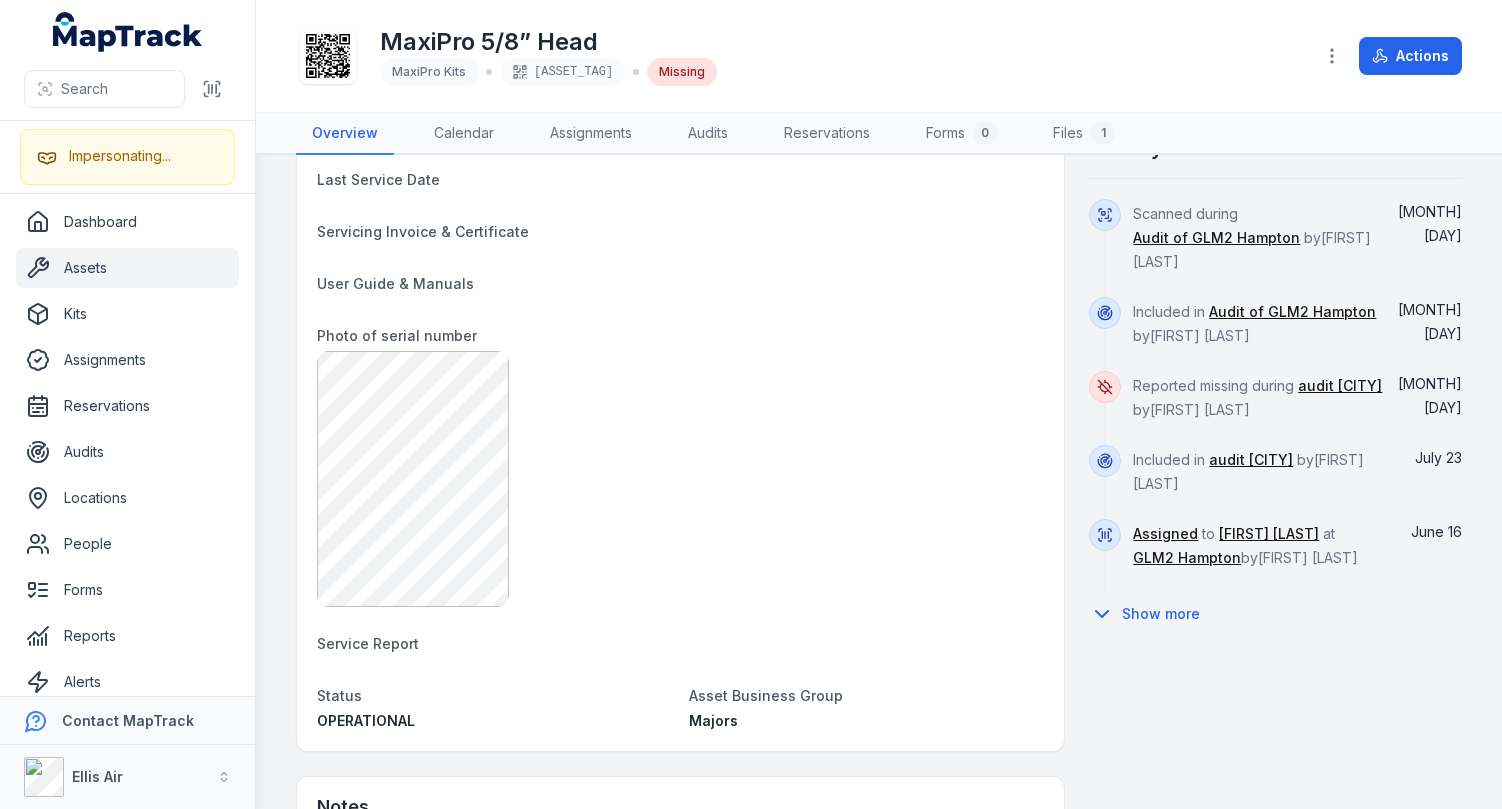 scroll, scrollTop: 581, scrollLeft: 0, axis: vertical 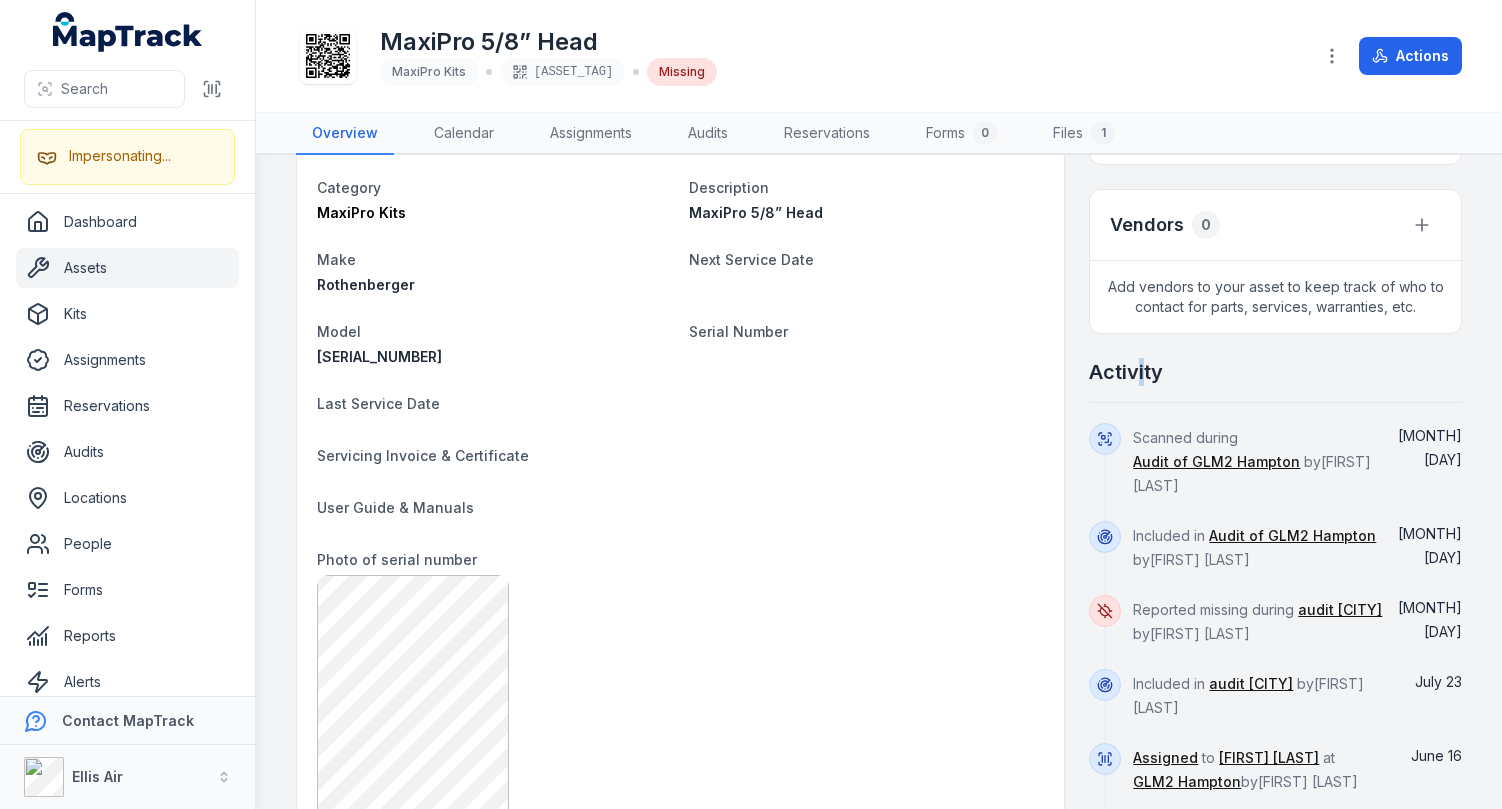 click on "Activity" at bounding box center [1126, 372] 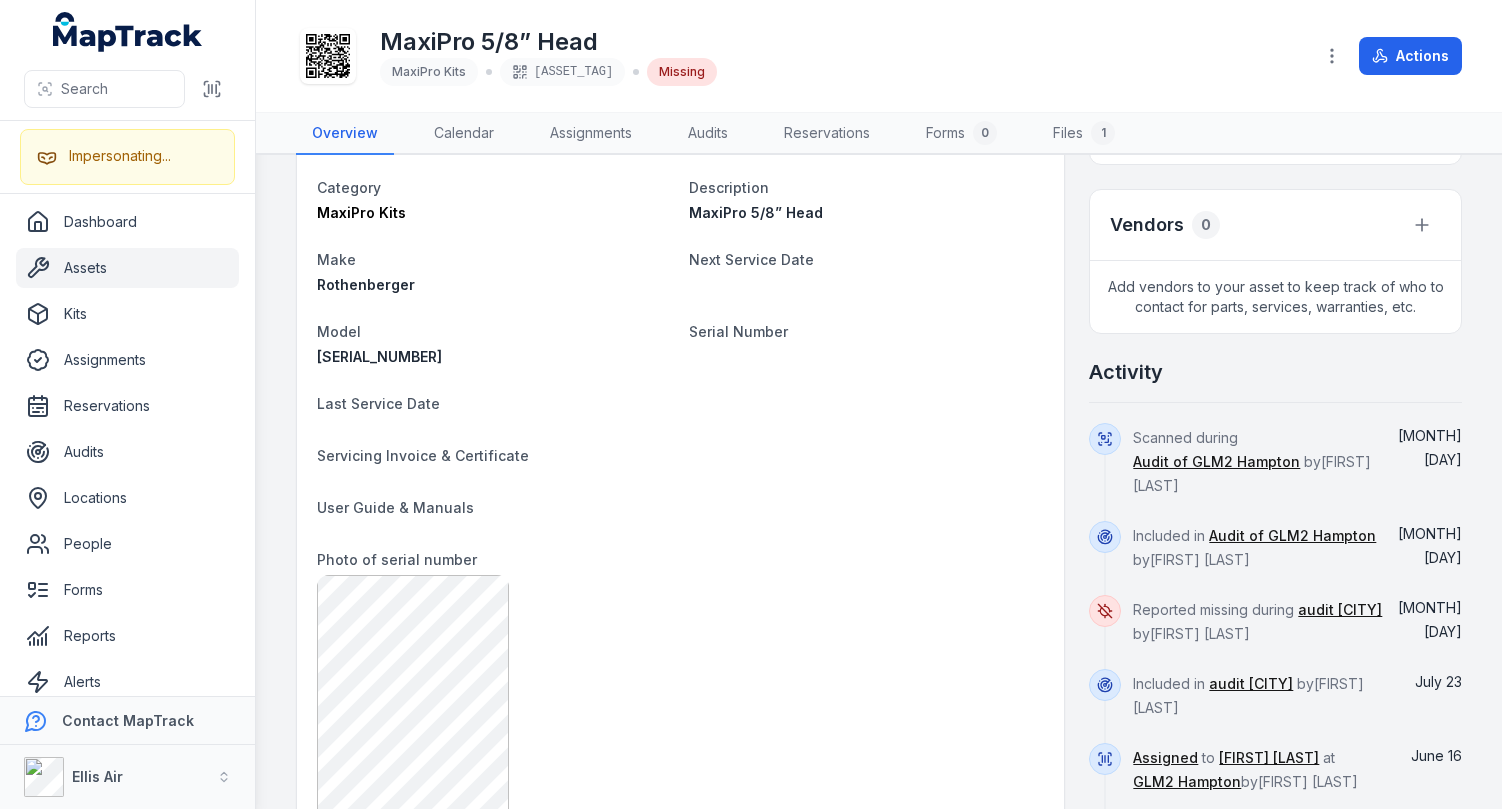 click on "Activity" at bounding box center (1275, 380) 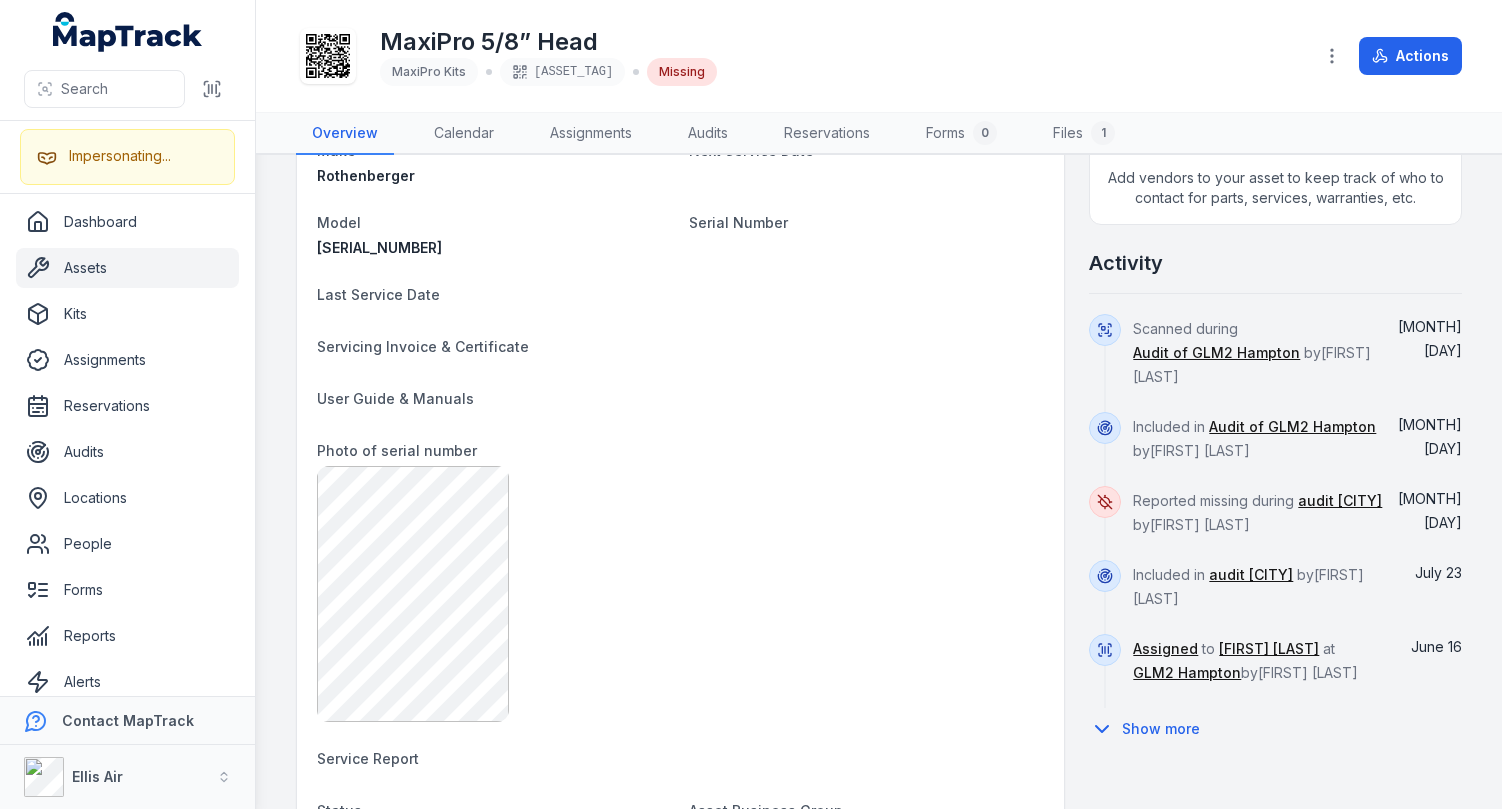 scroll, scrollTop: 971, scrollLeft: 0, axis: vertical 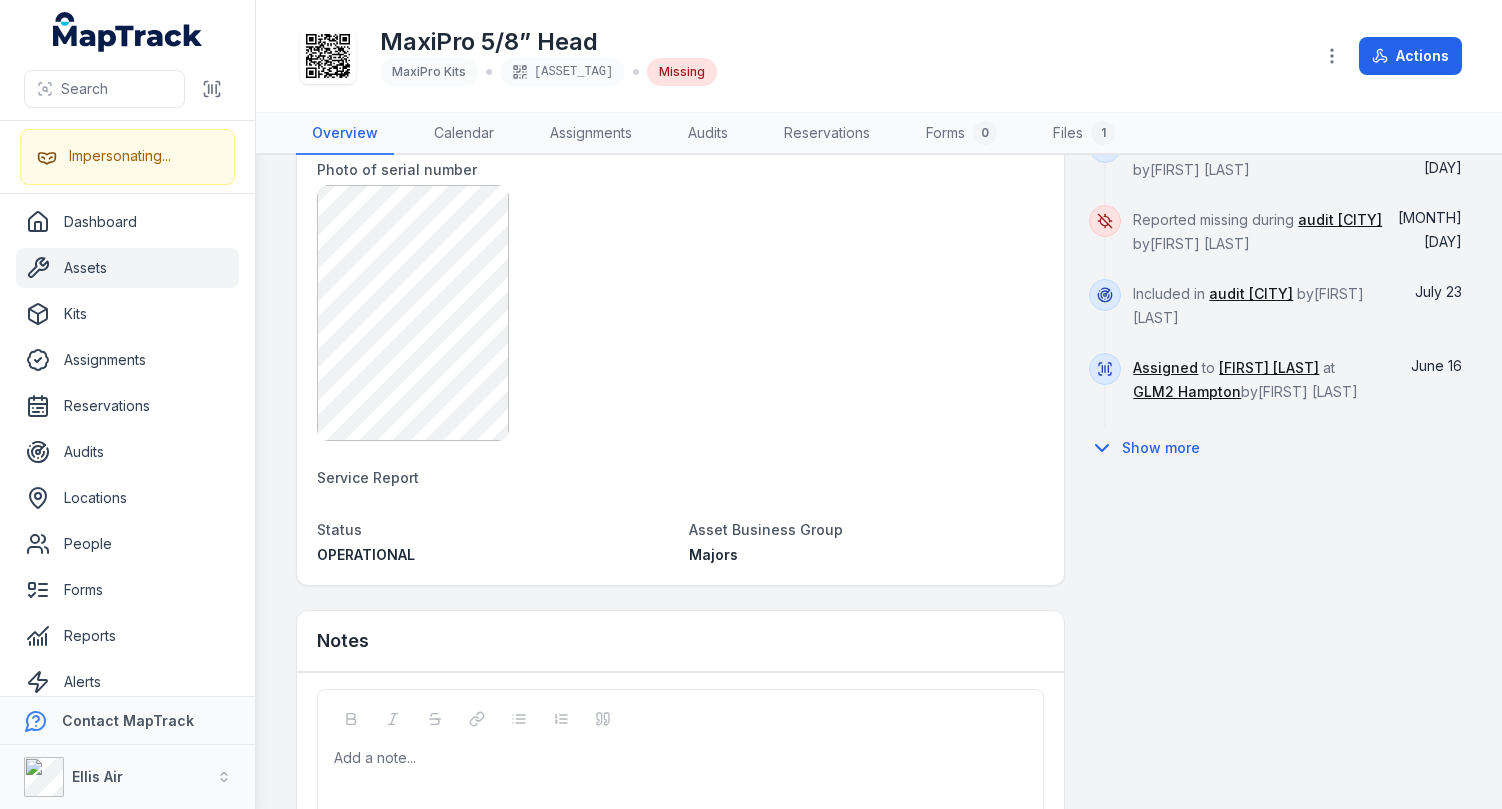 click on "[NUMBER] [STREET], [SUBURB] [AIRPORT], [CITY] [STATE], [COUNTRY] Person [FIRST] [LAST] Location [LOCATION_CODE] [LOCATION_NAME] Date [DATE] [TIME] Condition Fair Condition Picture(s) View assignment Details Category MaxiPro Kits Description MaxiPro 5/8” Head Make Rothenberger Next Service Date Model [SERIAL_NUMBER] Serial Number Last Service Date Servicing Invoice & Certificate User Guide & Manuals Photo of serial number Service Report Status OPERATIONAL Asset Business Group Majors Notes Add a note... Add note Asset is reported as missing This asset wasn't located in the last audit. If it's now accounted for, mark it as found . Otherwise, assign it to the correct person or location to update its status. Mark as found Pictures Vendors 0 Add vendors to your asset to keep track of who to contact for parts, services, warranties, etc. Activity Scanned during Audit of [LOCATION_CODE] [LOCATION_NAME] by [FIRST] [LAST] July 25 Included in Audit of [LOCATION_CODE] [LOCATION_NAME] by [FIRST] [LAST] July 25 Reported missing during audit [LOCATION_CODE] [LOCATION_NAME]" at bounding box center (879, 56) 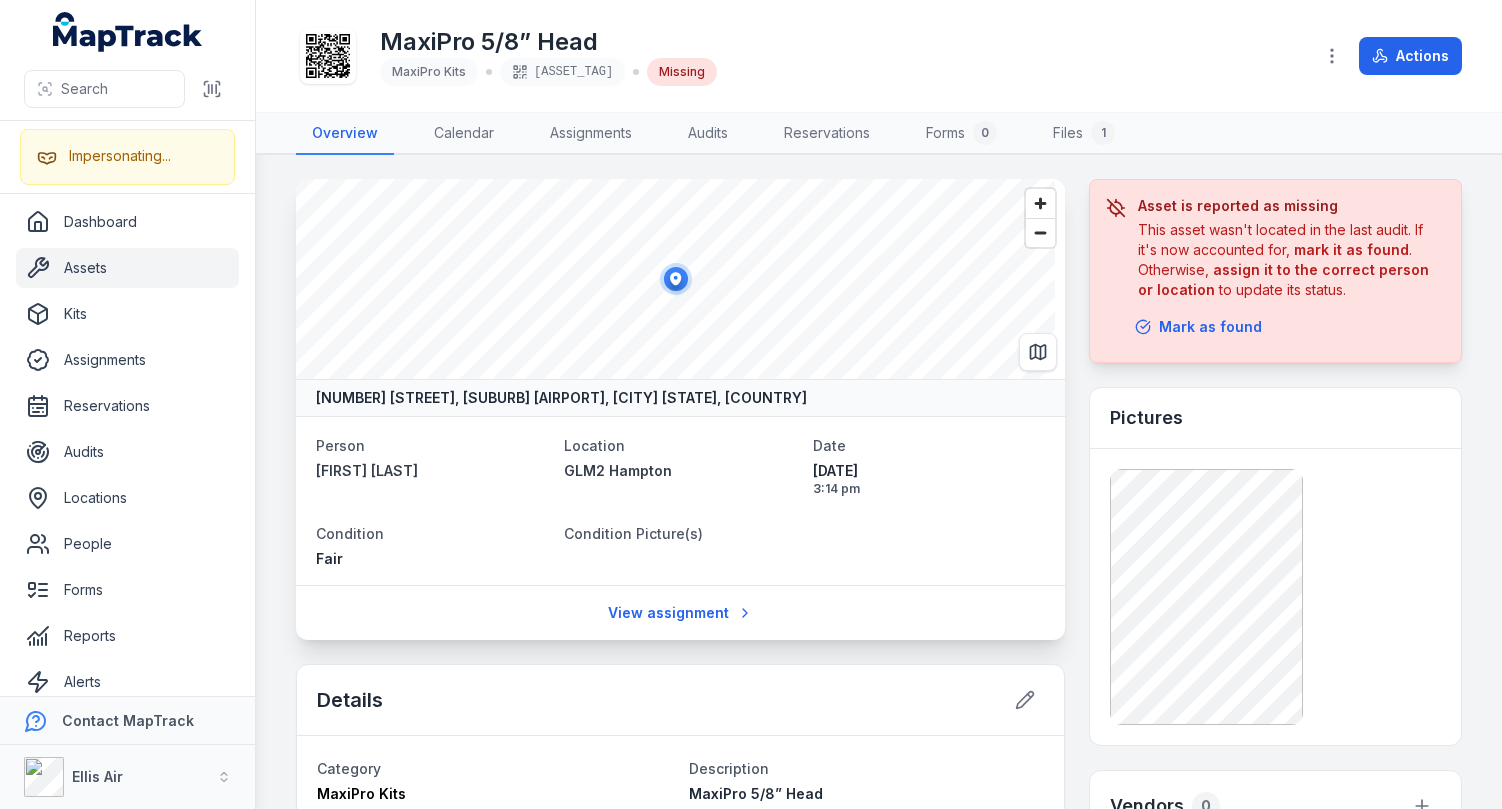 click on "MaxiPro 5/8” Head MaxiPro Kits [ASSET_TAG] Missing" at bounding box center (796, 56) 